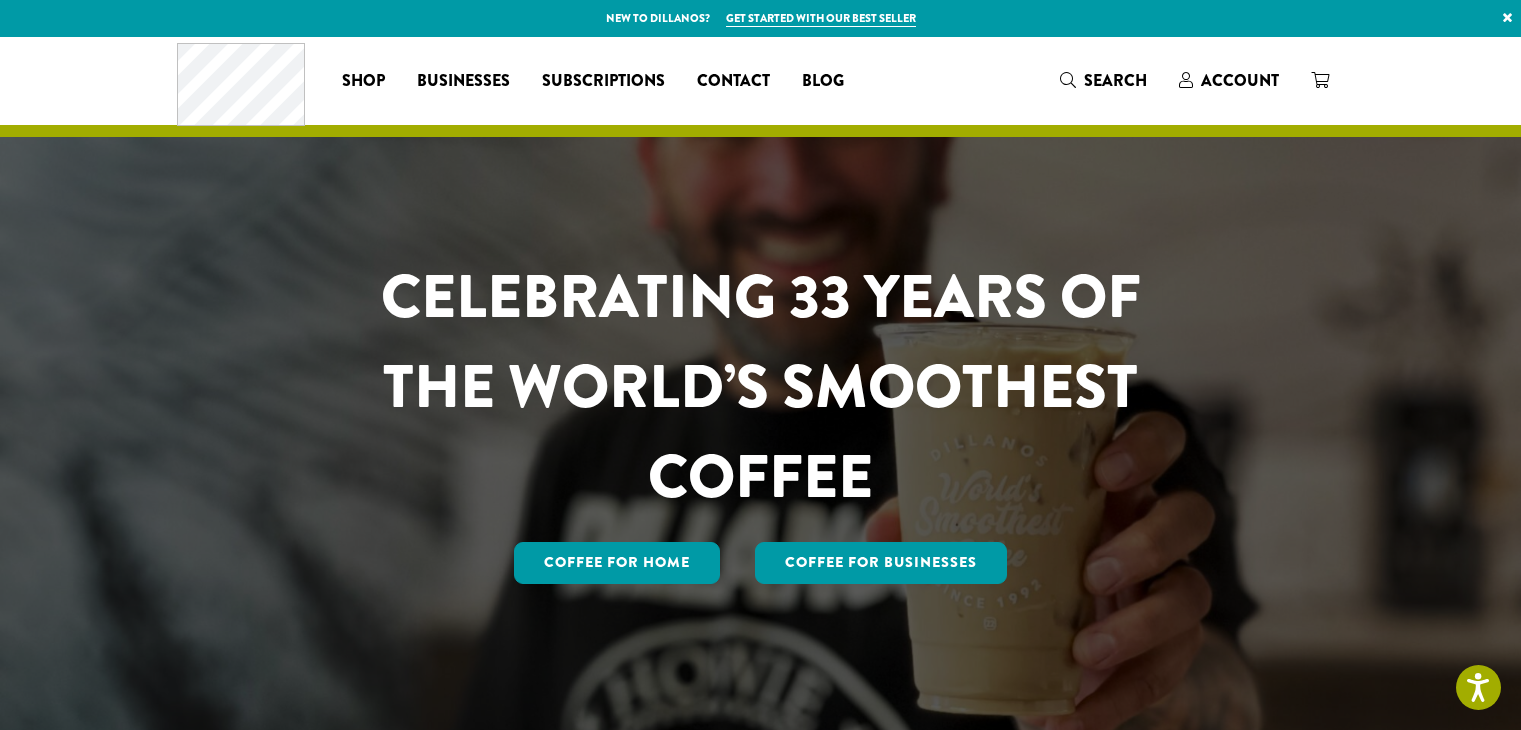 scroll, scrollTop: 0, scrollLeft: 0, axis: both 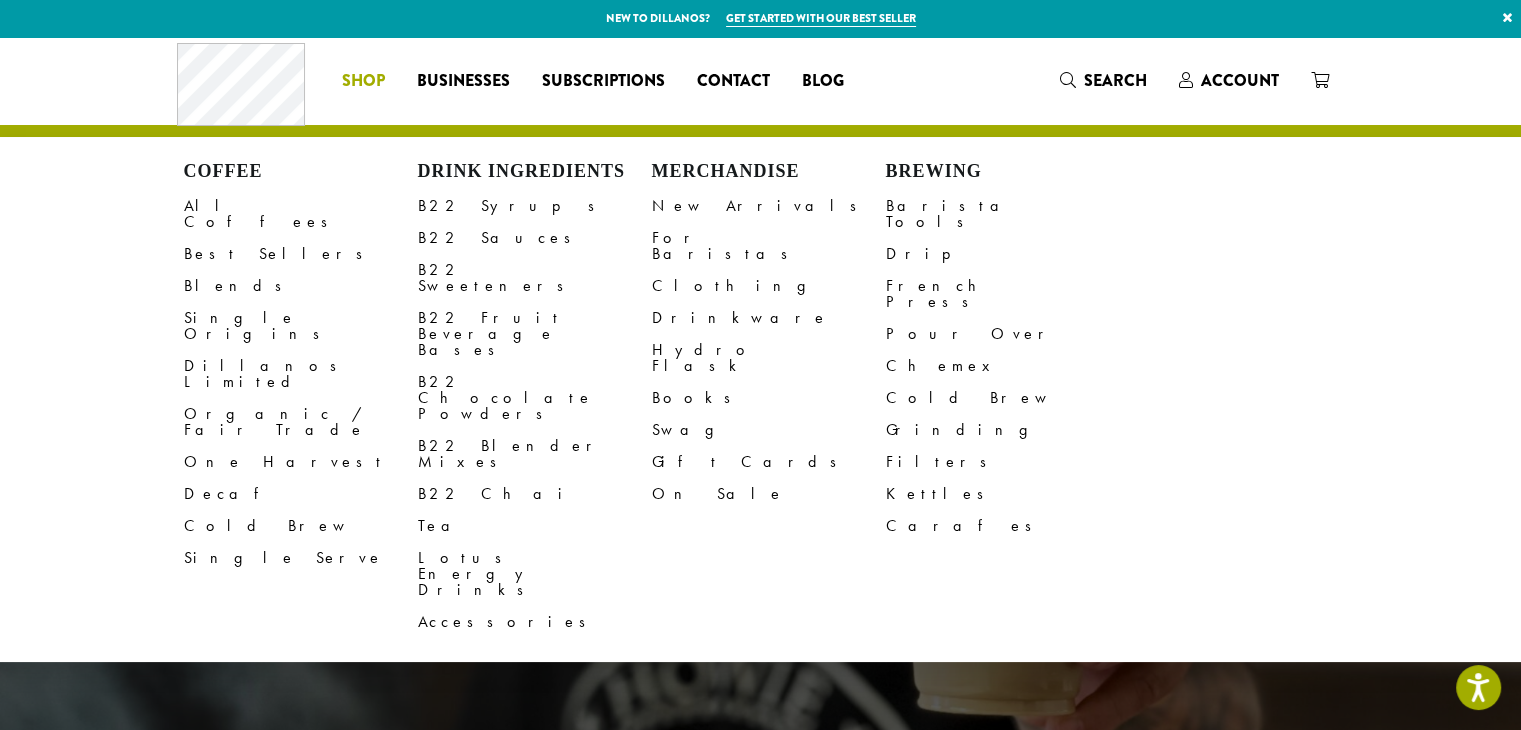 click on "Coffee All Coffees
Best Sellers
Blends
Single Origins
Dillanos Limited
Organic / Fair Trade
One Harvest
Decaf
Cold Brew
Single Serve
Drink Ingredients B22 Syrups
B22 Sauces
B22 Sweeteners
B22 Fruit Beverage Bases
B22 Chocolate Powders
B22 Blender Mixes
B22 Chai
Tea
Lotus Energy Drinks
Accessories
Merchandise New Arrivals
For Baristas
Clothing
Drinkware
Hydro Flask
Books
Swag
Gift Cards
On Sale
Brewing Barista Tools
Drip
French Press
Pour Over
Chemex
Cold Brew
Grinding
Filters
Kettles
Carafes
Shop" at bounding box center [363, 81] 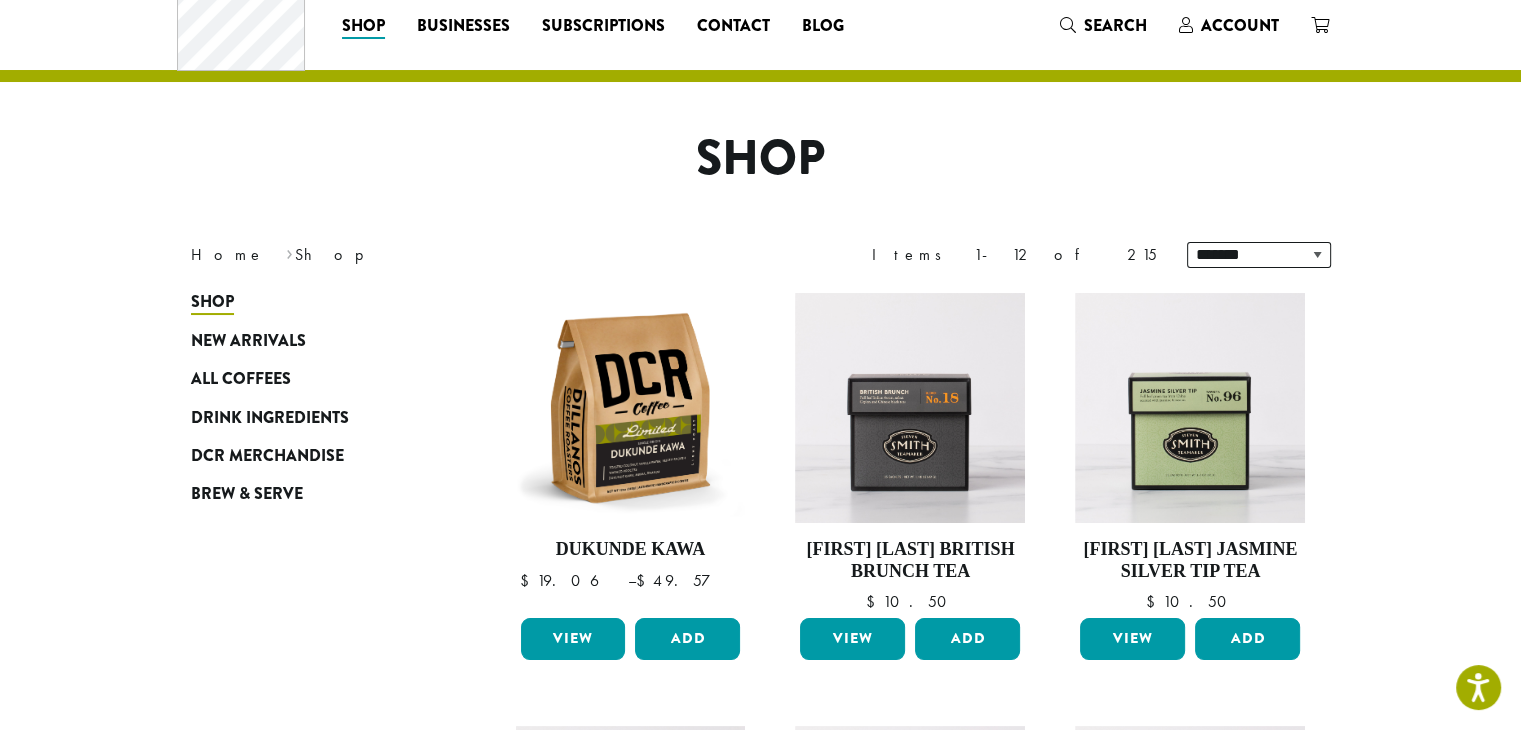 scroll, scrollTop: 200, scrollLeft: 0, axis: vertical 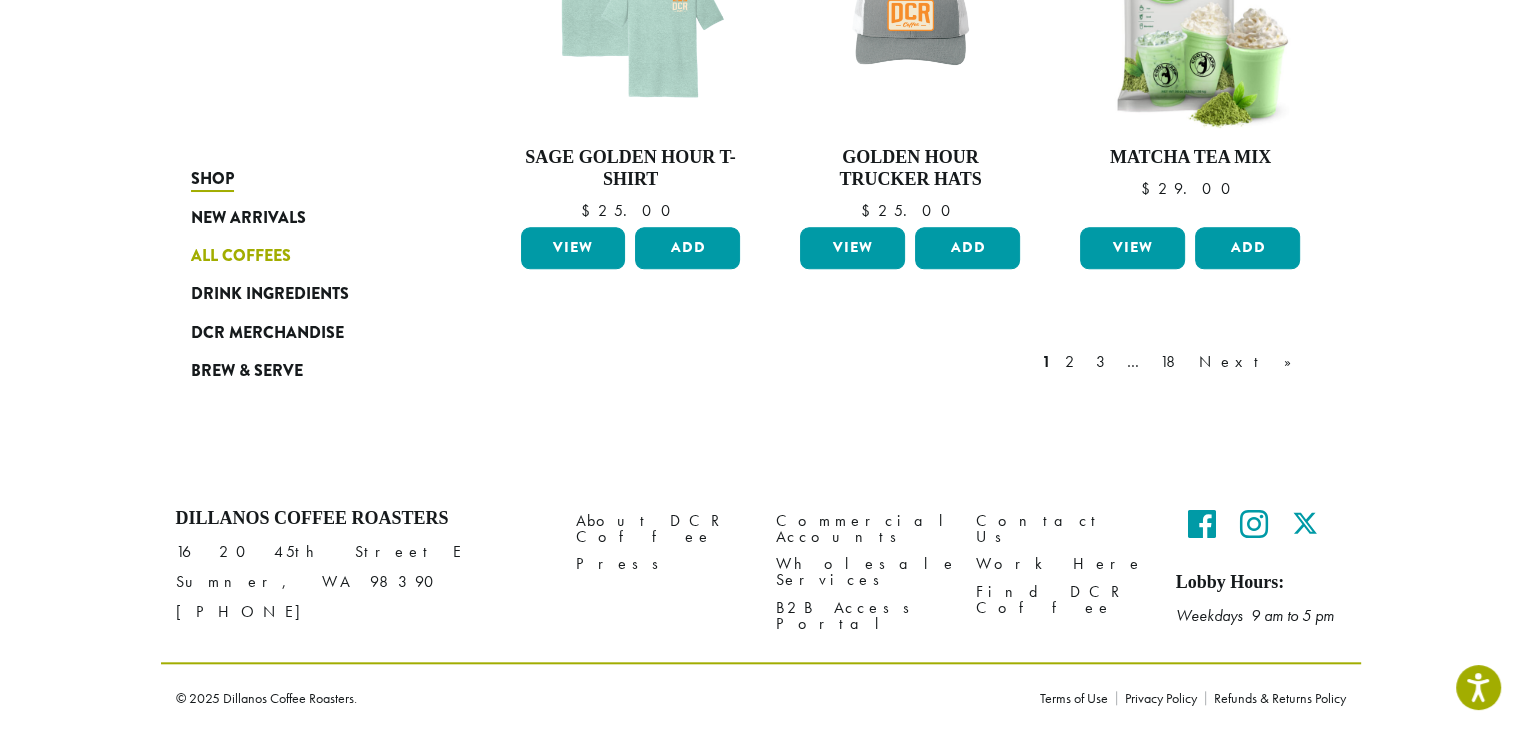 click on "All Coffees" at bounding box center (241, 256) 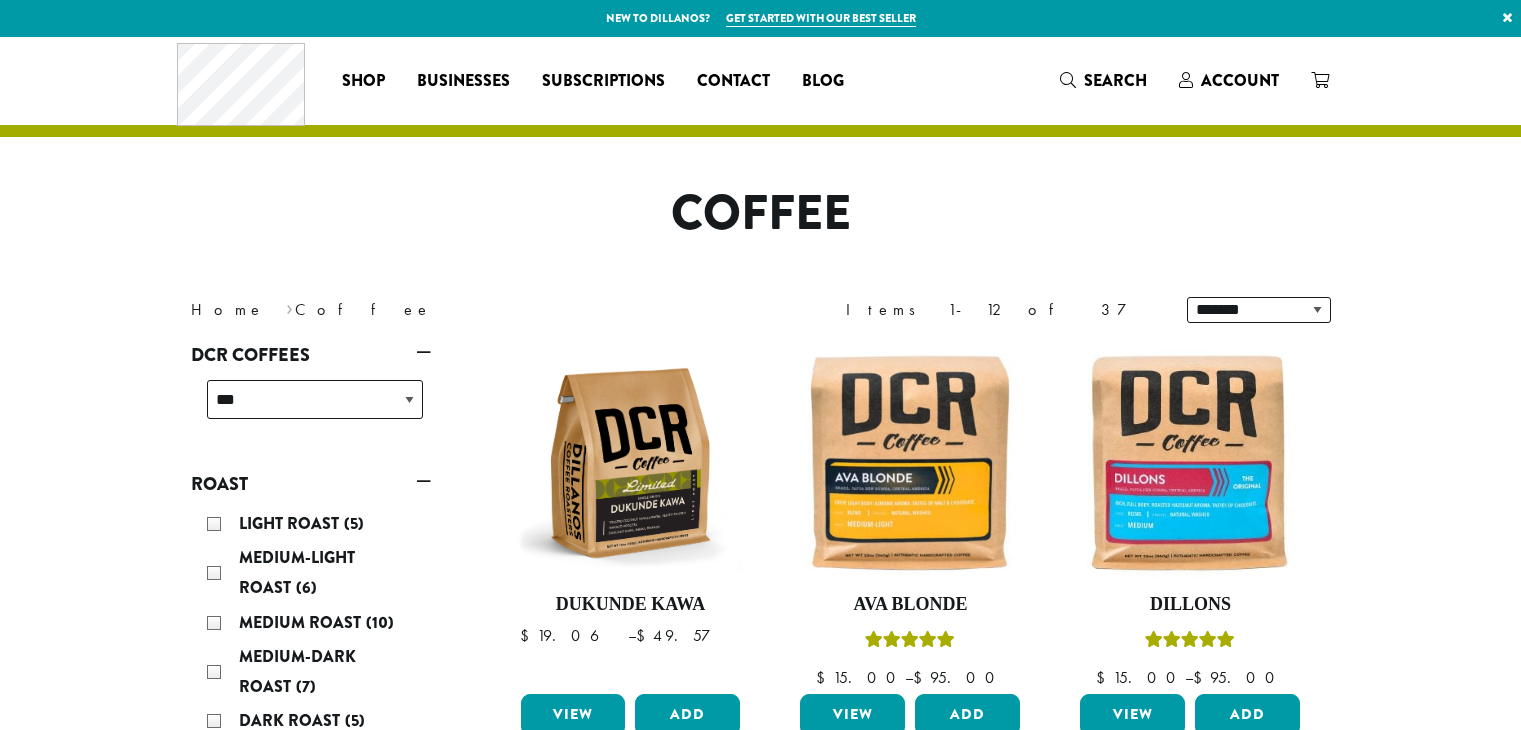 scroll, scrollTop: 0, scrollLeft: 0, axis: both 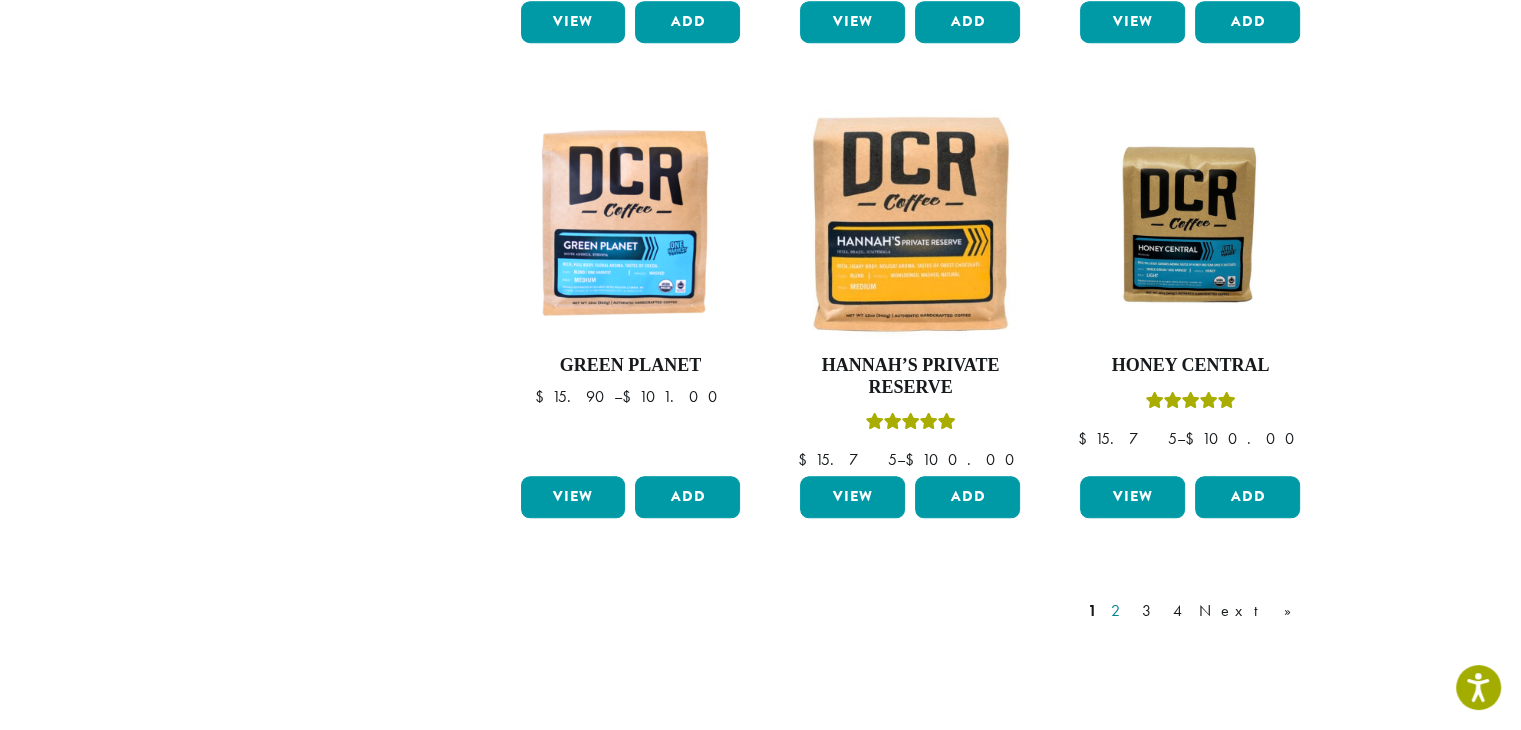 click on "2" at bounding box center [1119, 611] 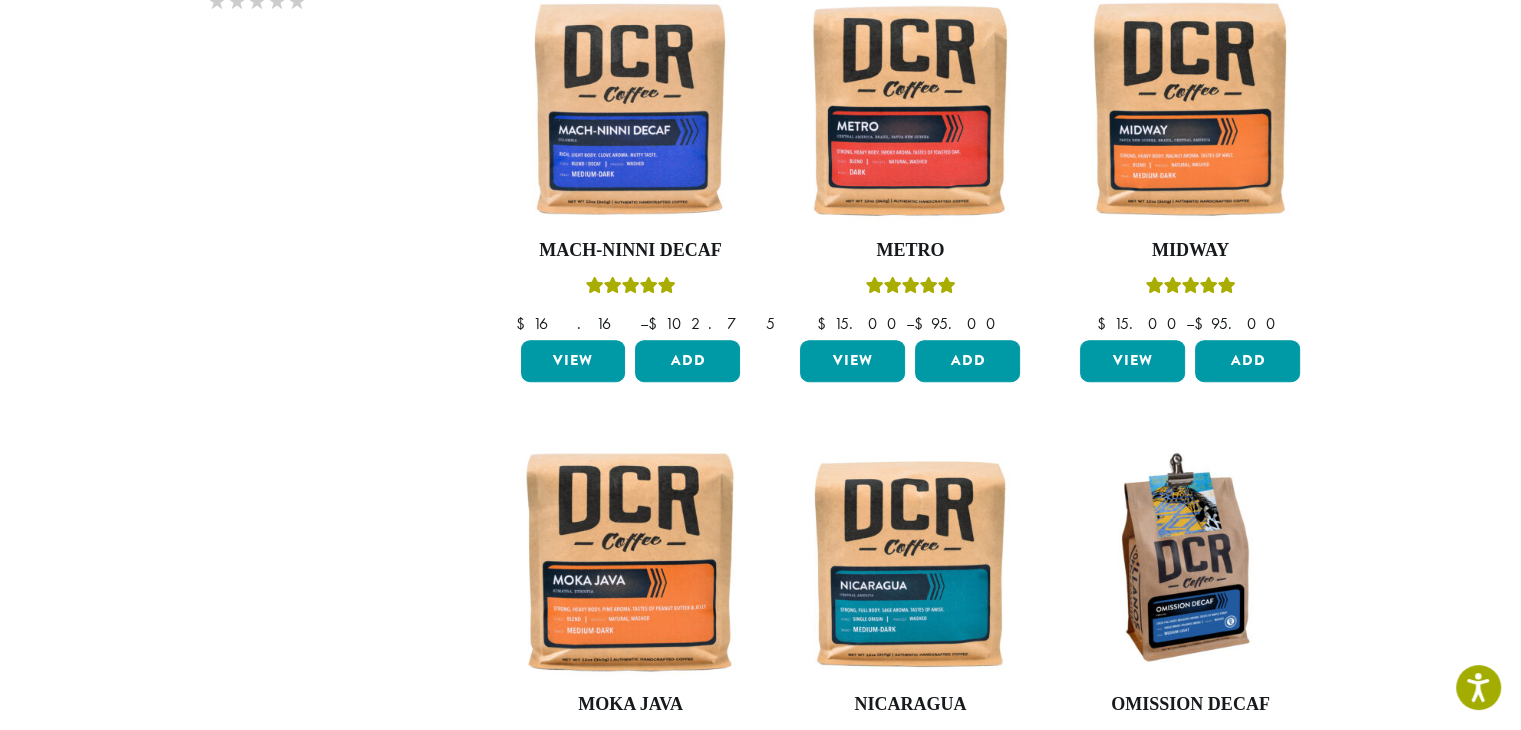 scroll, scrollTop: 1623, scrollLeft: 0, axis: vertical 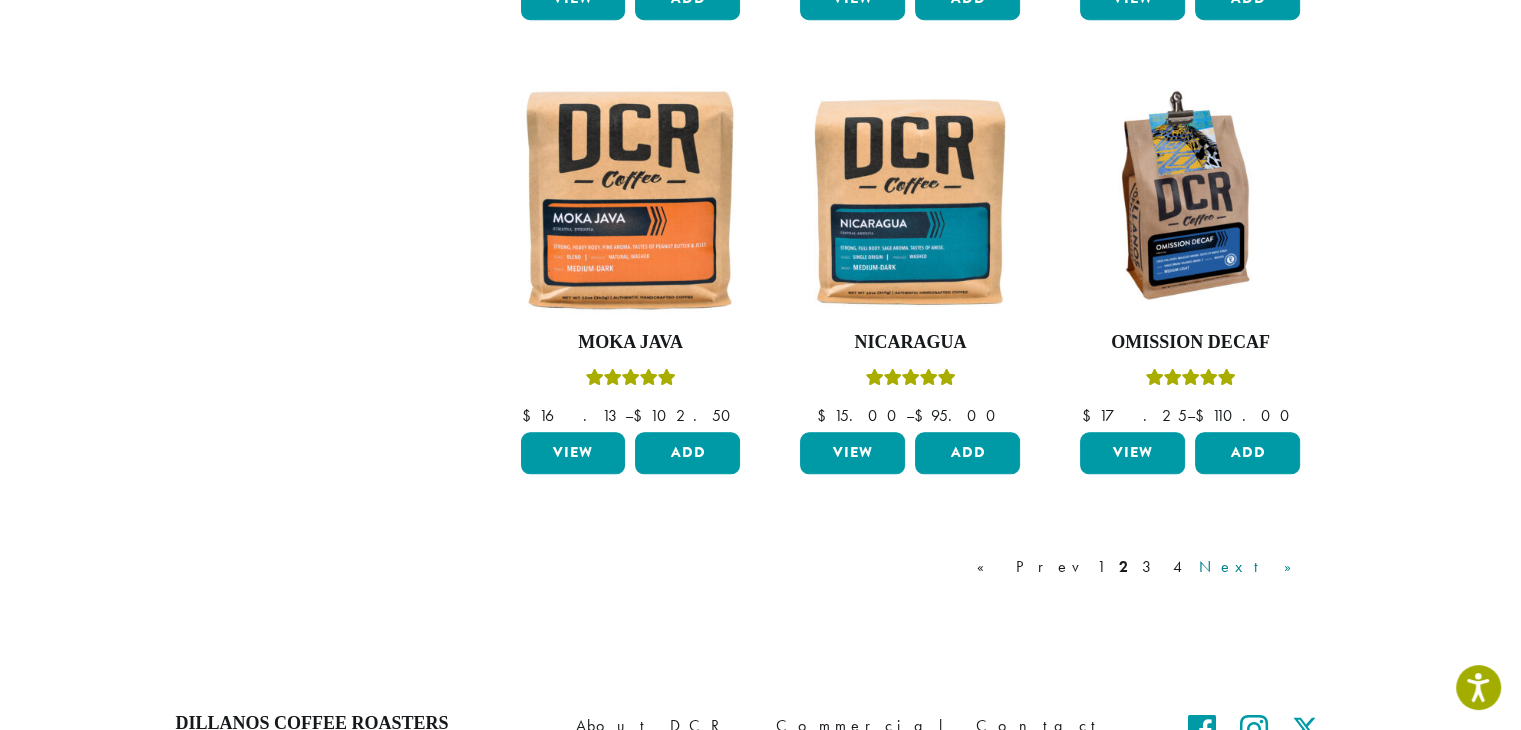 click on "Next »" at bounding box center (1252, 567) 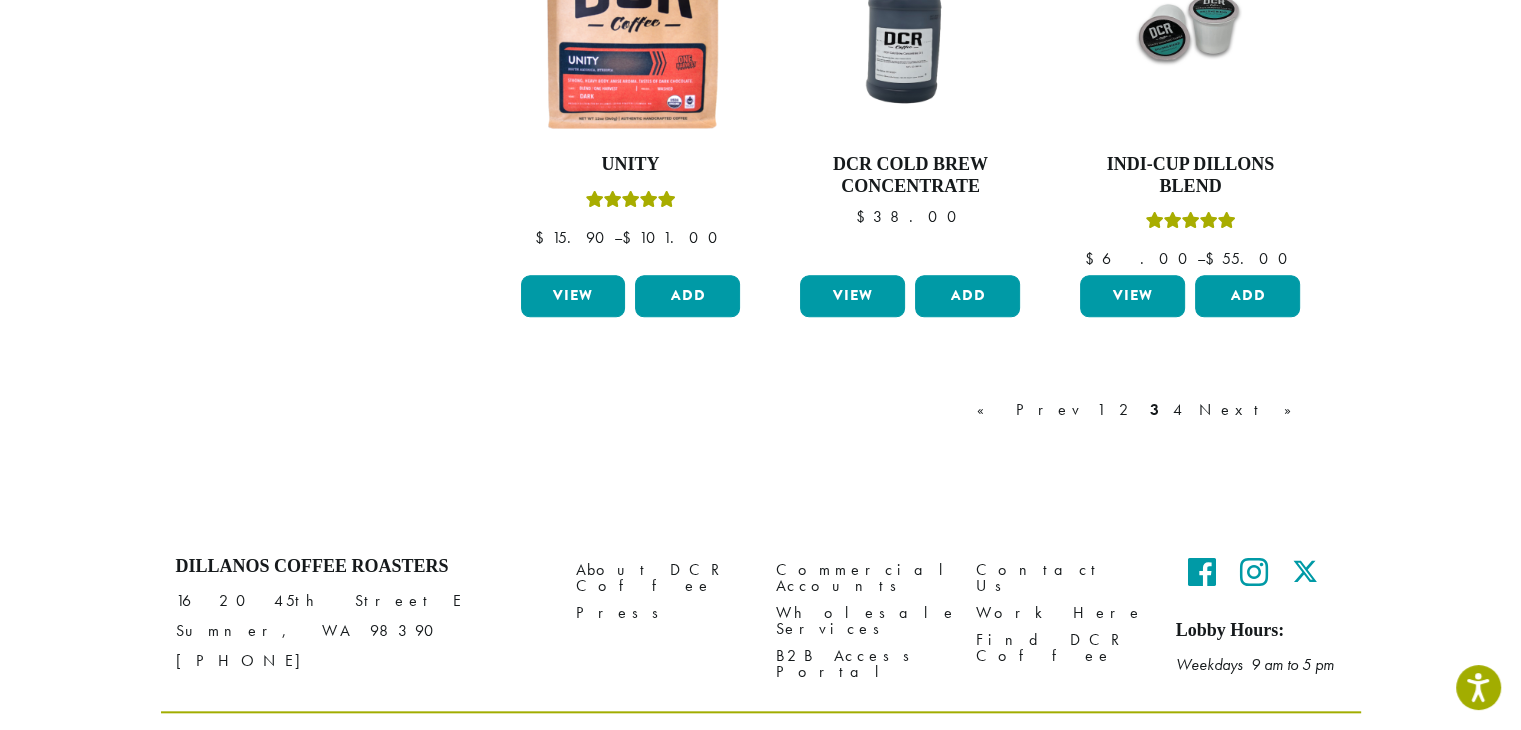 scroll, scrollTop: 1823, scrollLeft: 0, axis: vertical 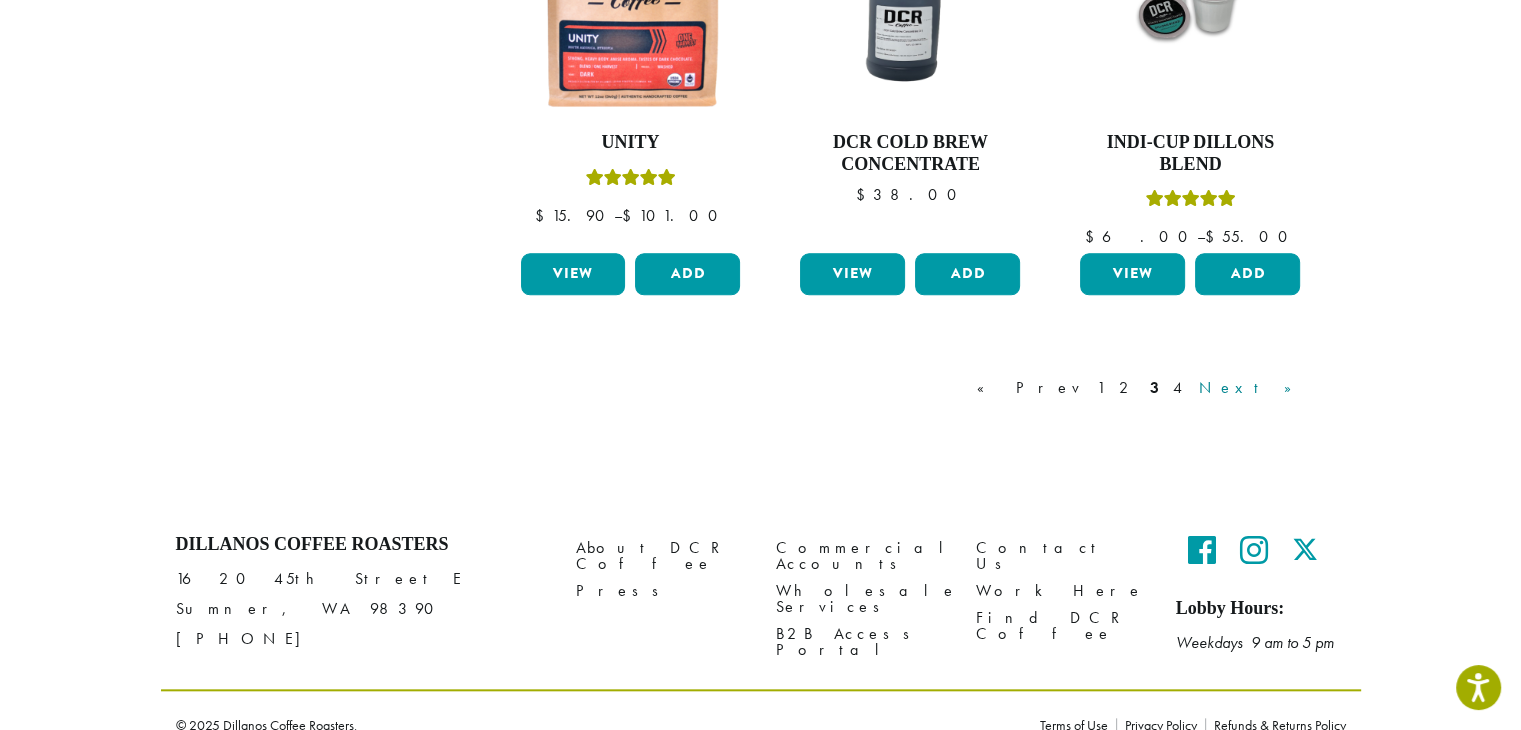 click on "Next »" at bounding box center [1252, 388] 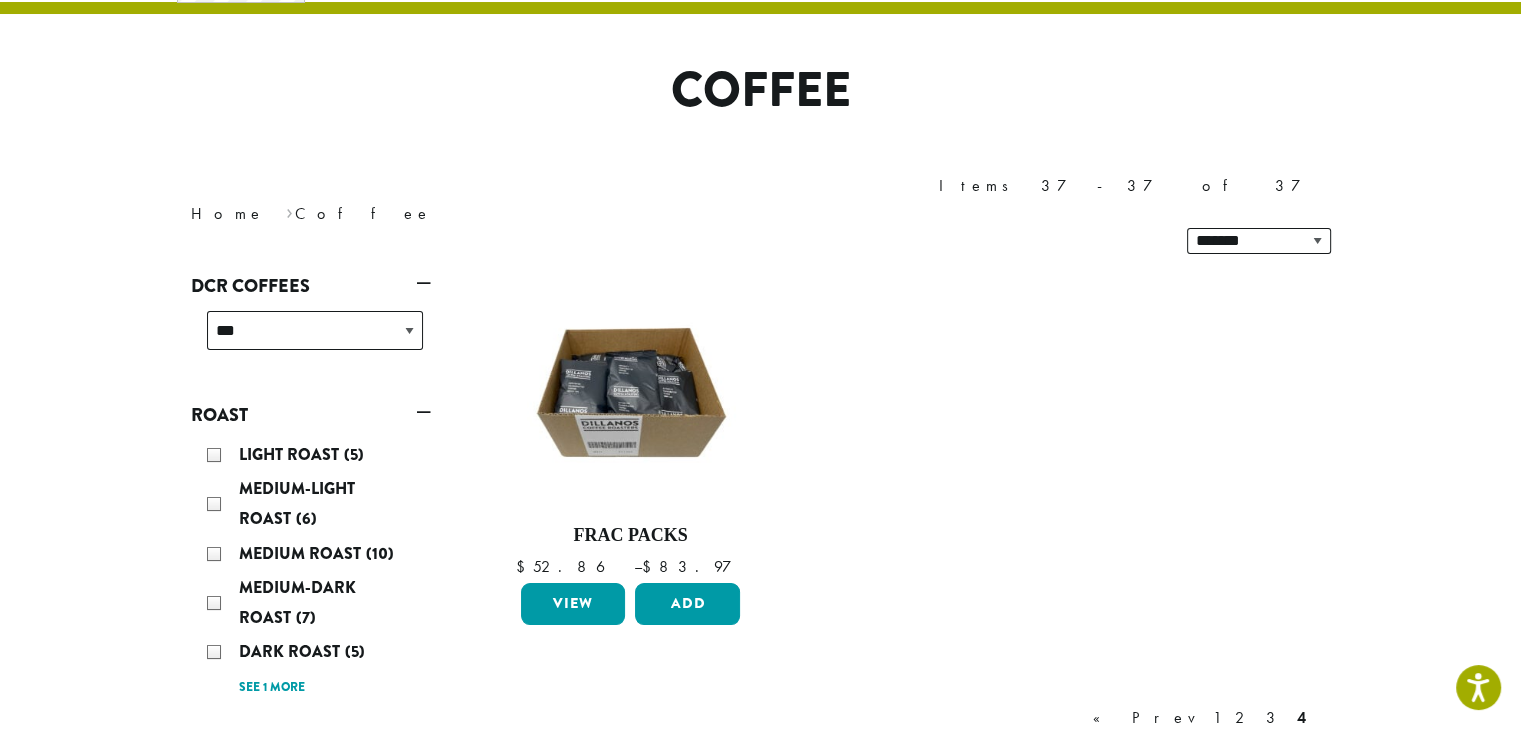 scroll, scrollTop: 0, scrollLeft: 0, axis: both 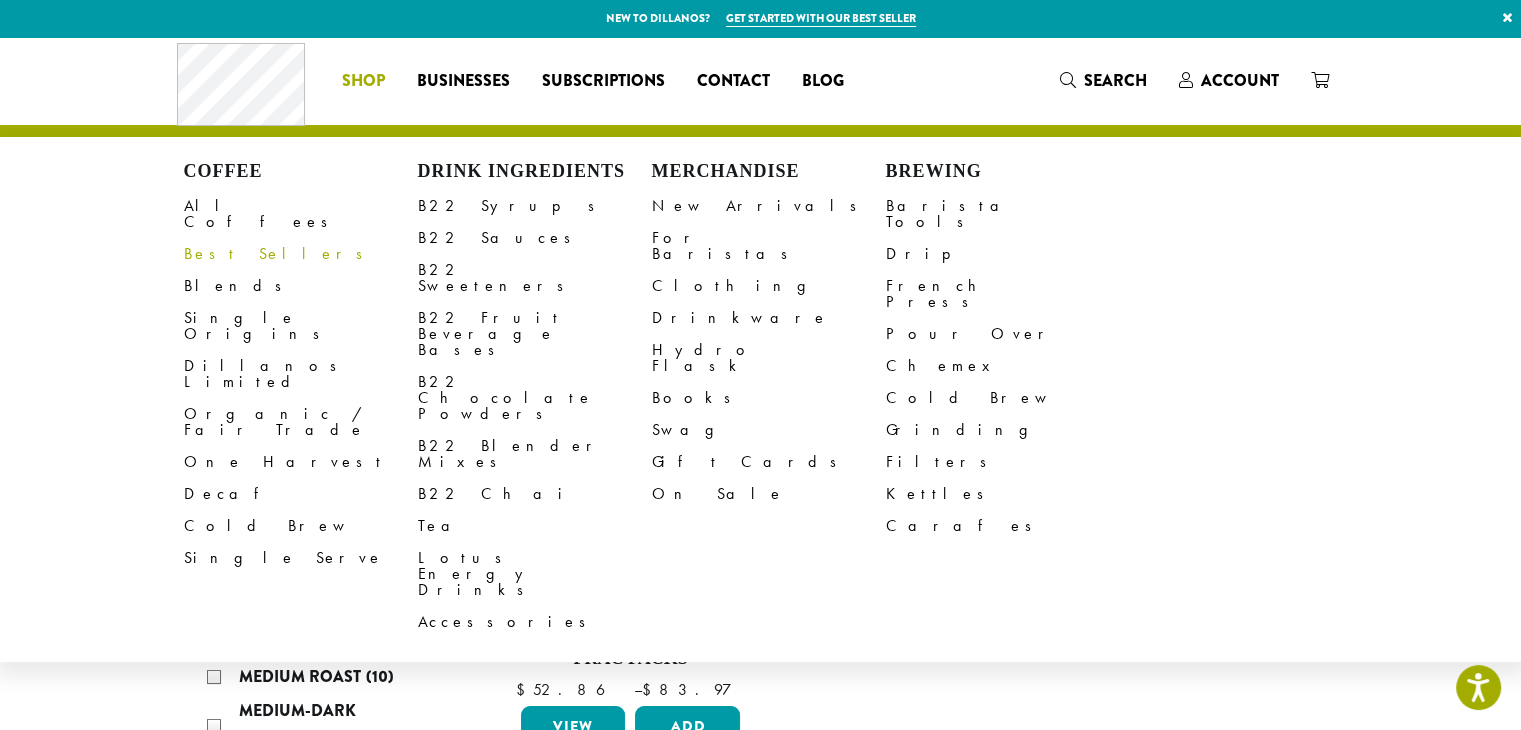click on "Best Sellers" at bounding box center (301, 254) 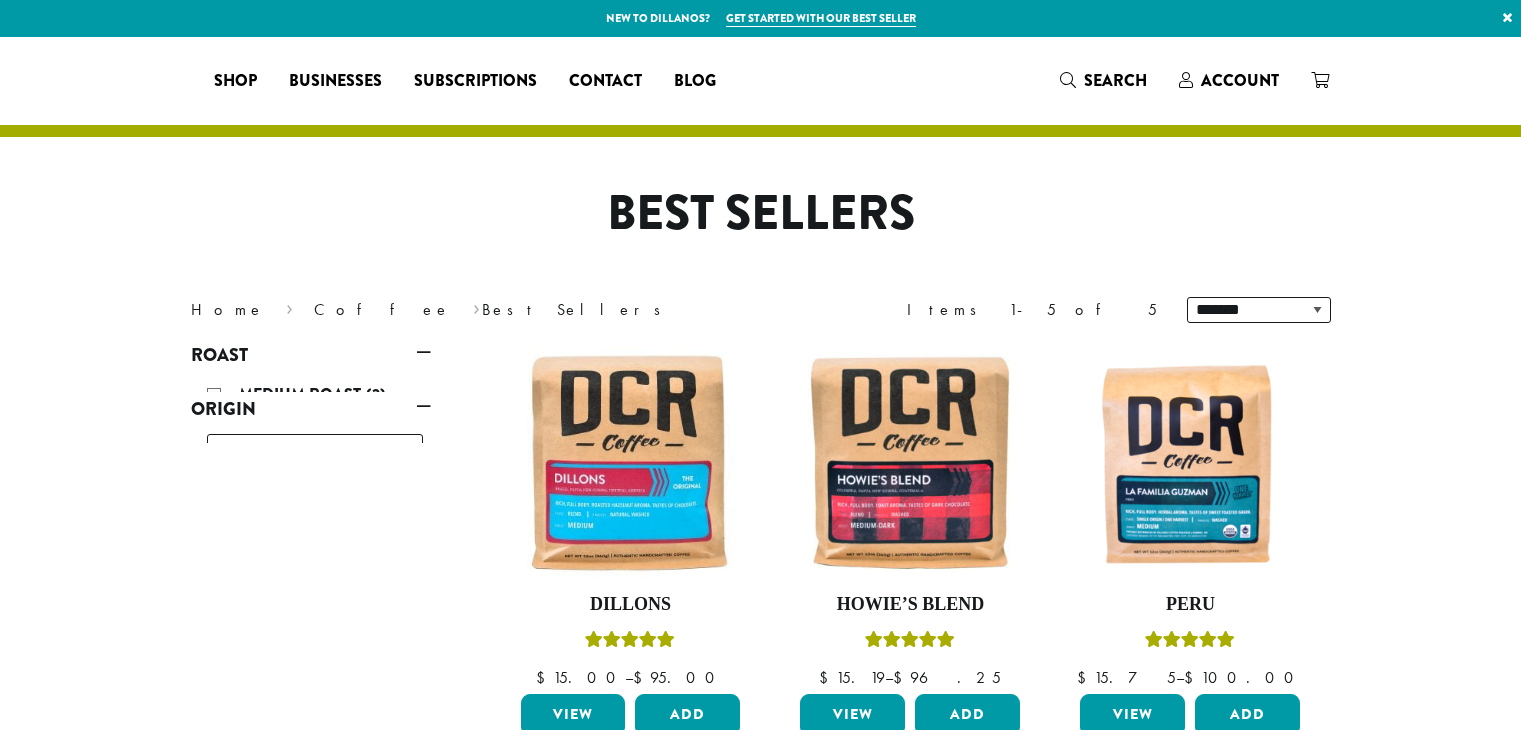 scroll, scrollTop: 0, scrollLeft: 0, axis: both 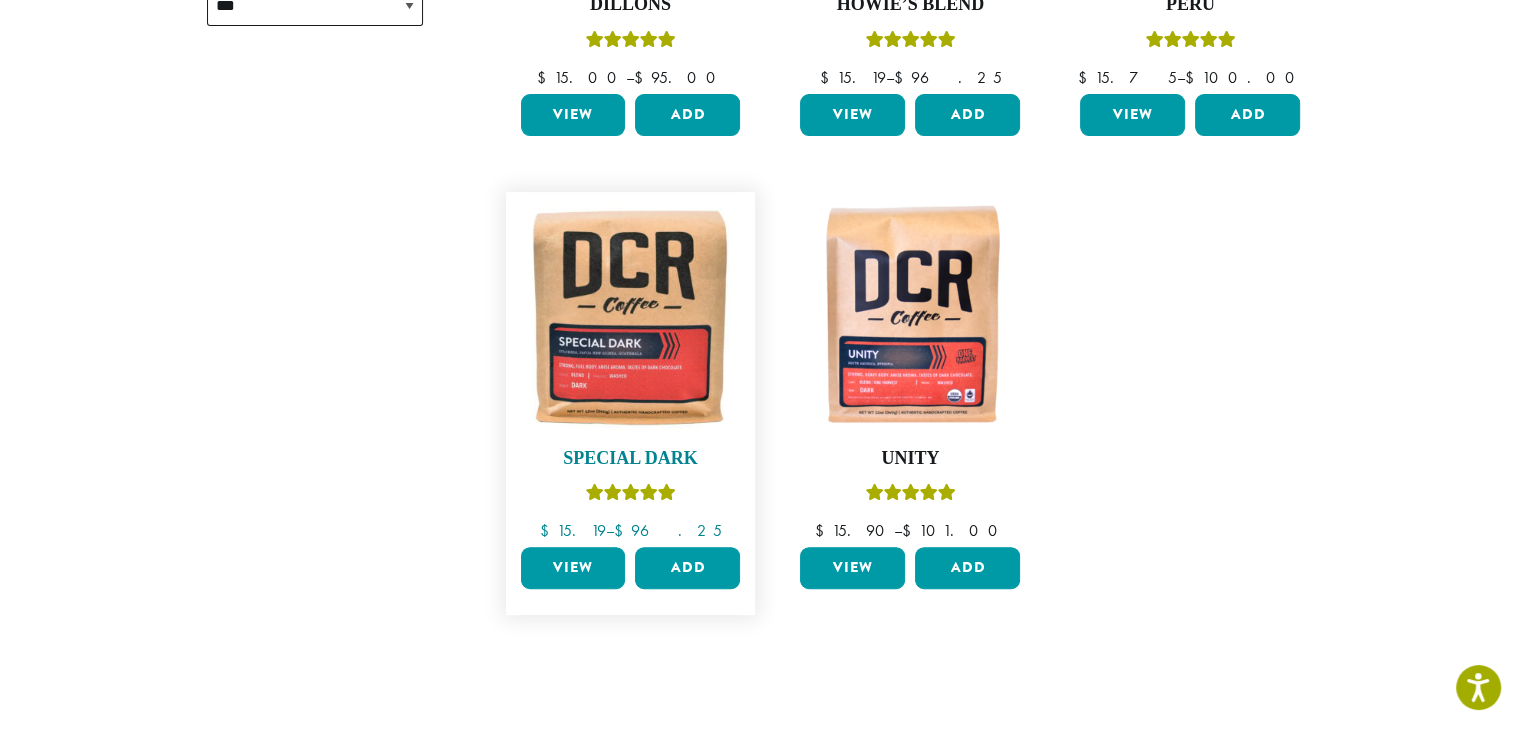 click at bounding box center (630, 317) 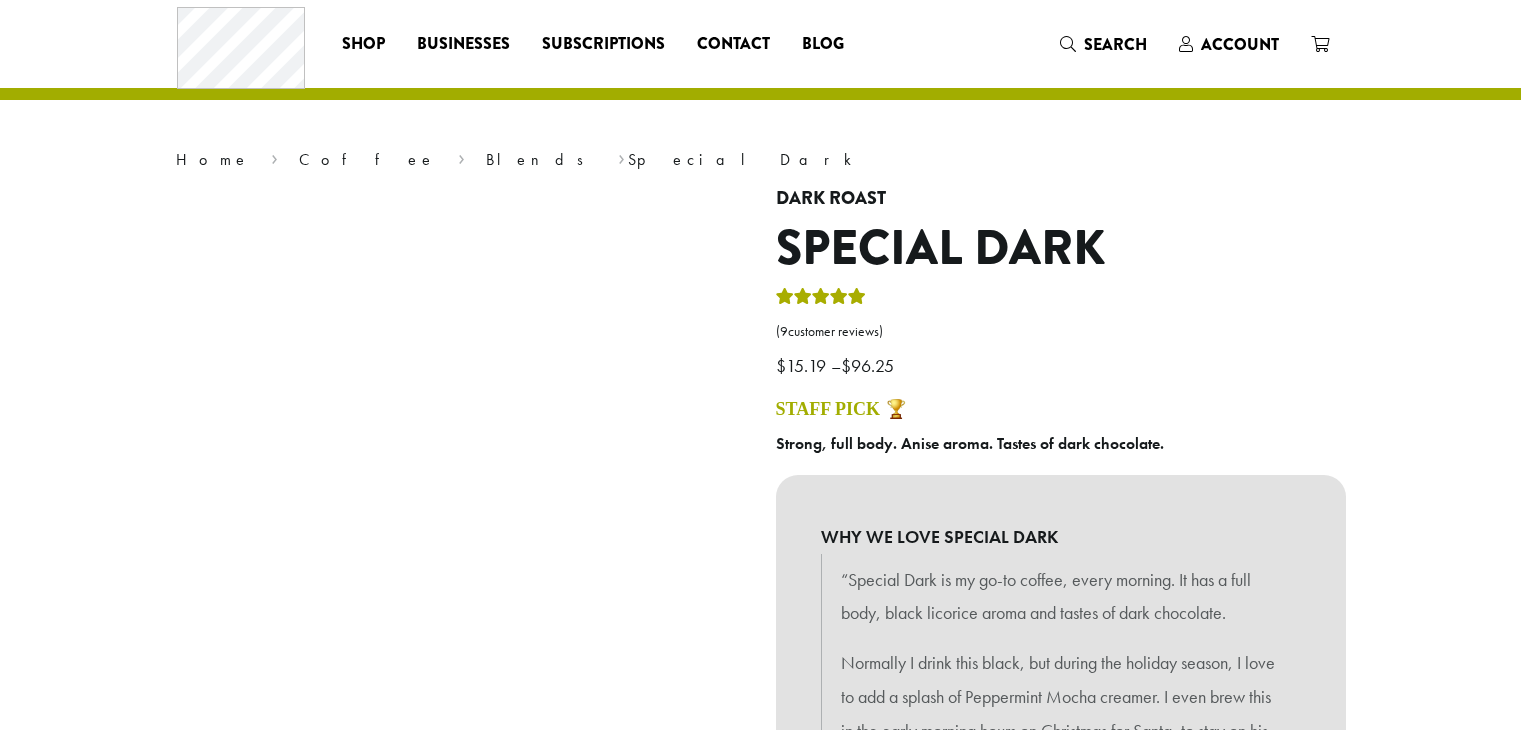 scroll, scrollTop: 0, scrollLeft: 0, axis: both 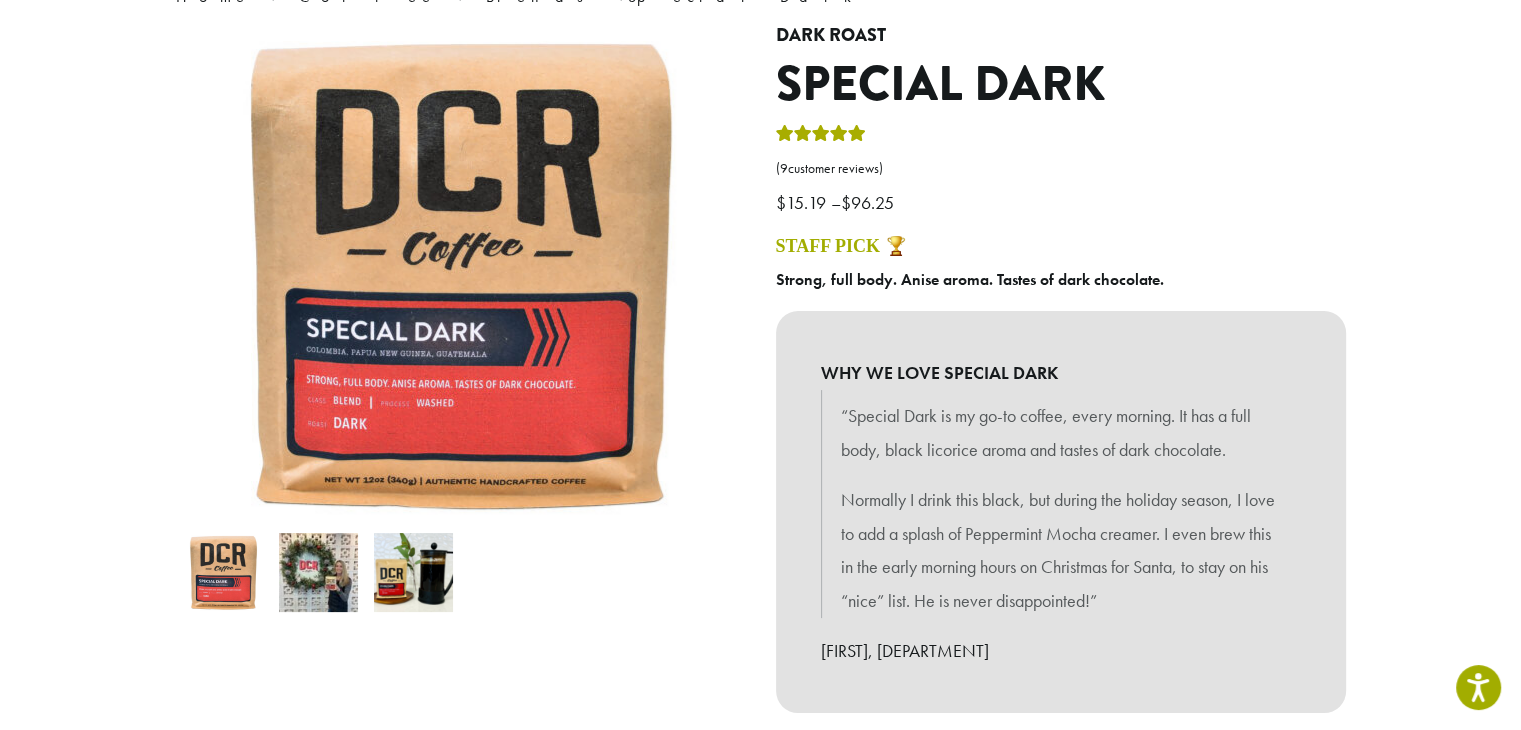 click at bounding box center [318, 572] 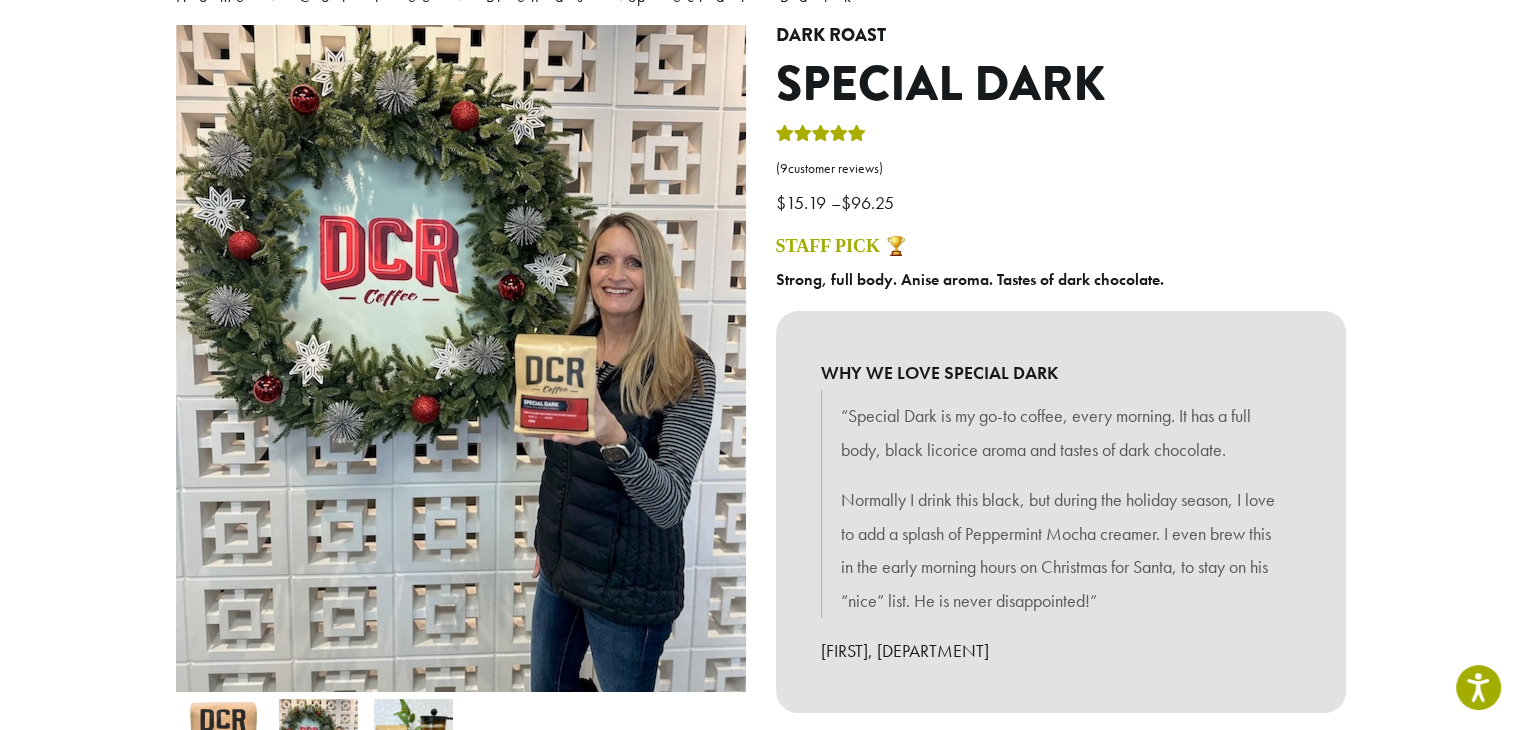 scroll, scrollTop: 400, scrollLeft: 0, axis: vertical 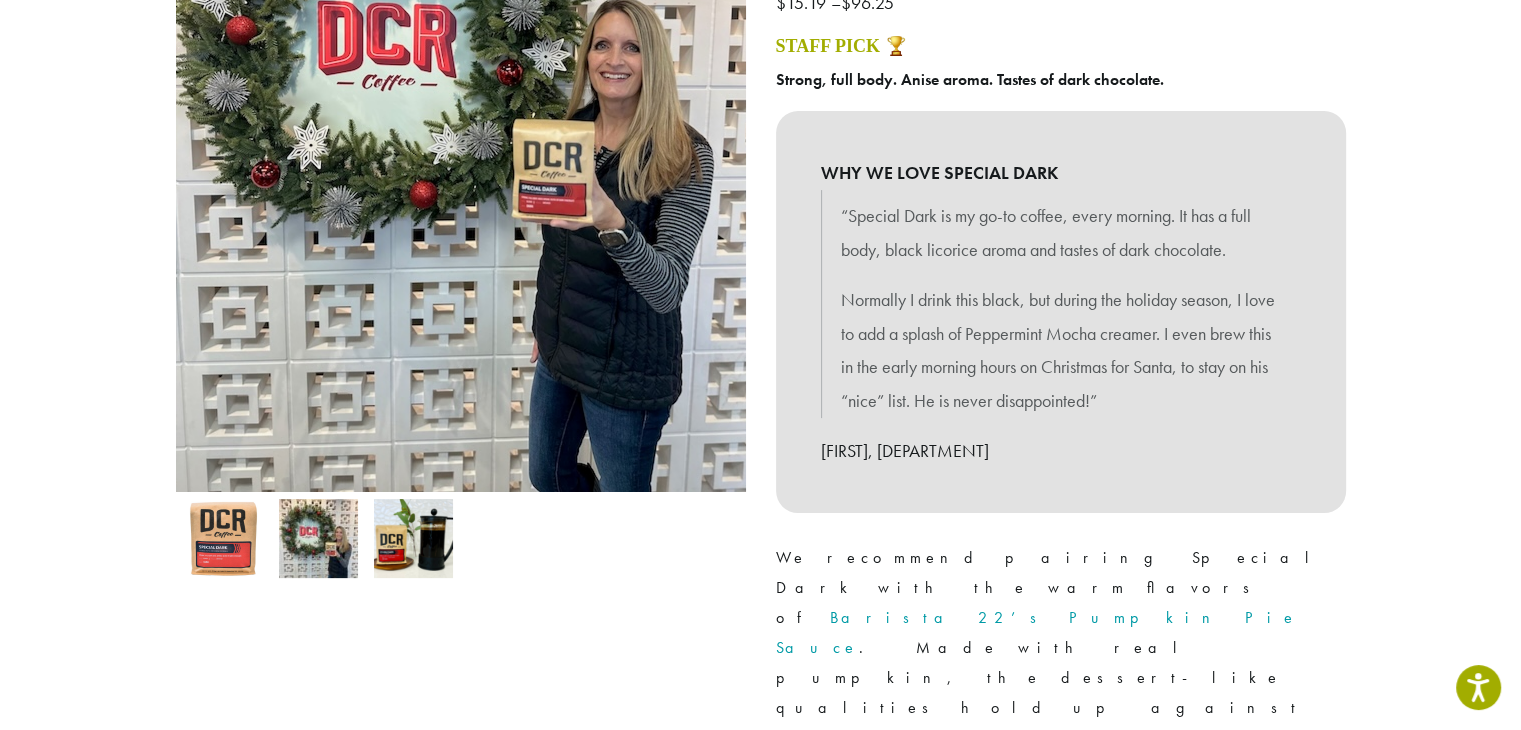 click at bounding box center (461, 93) 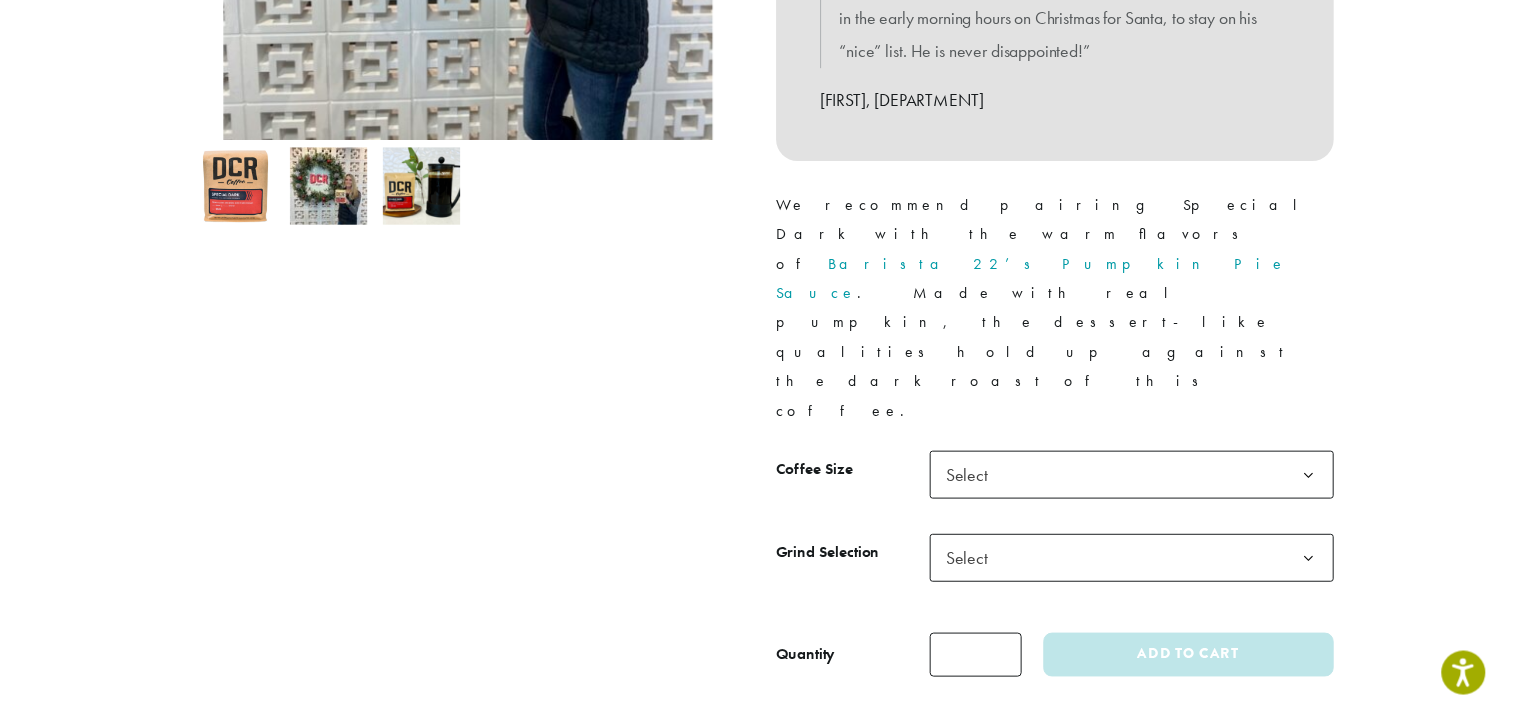scroll, scrollTop: 800, scrollLeft: 0, axis: vertical 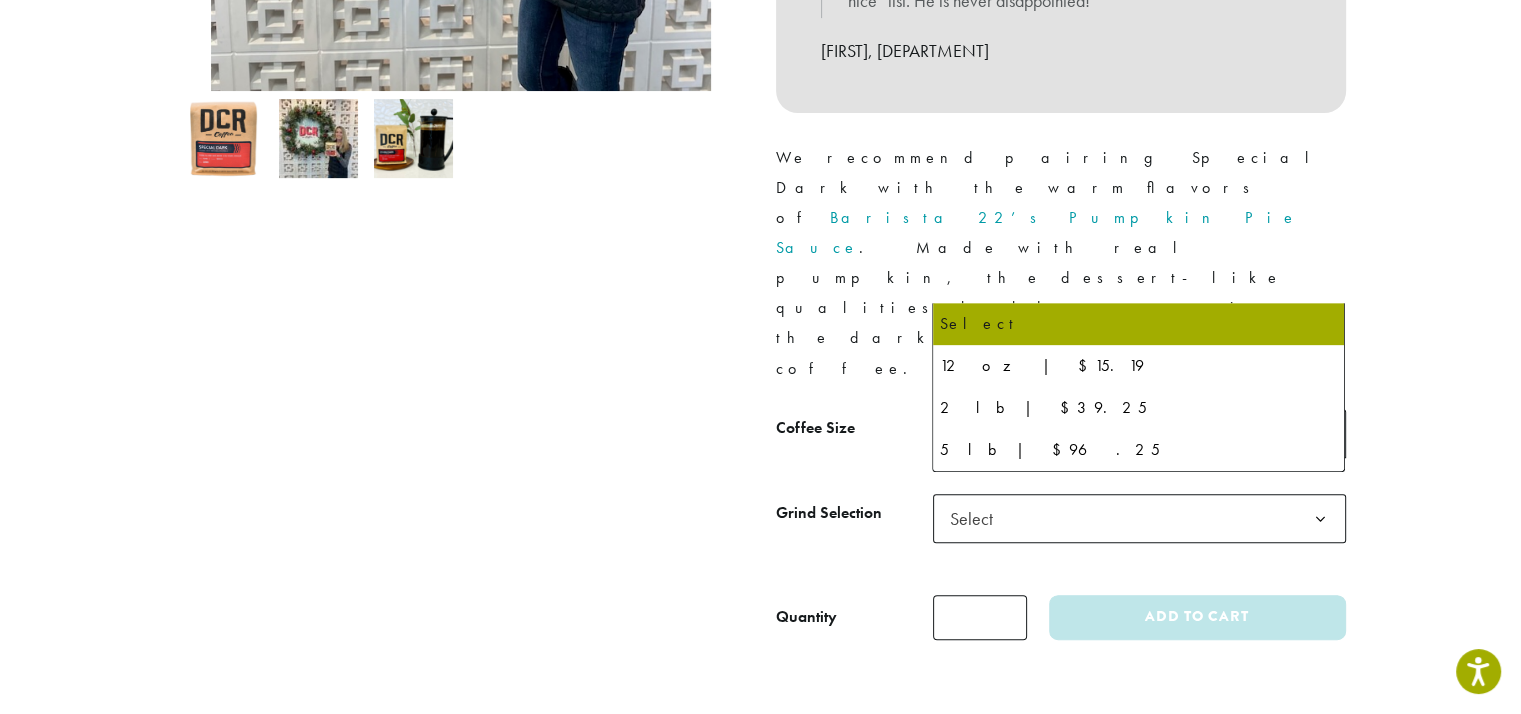 click on "Select" 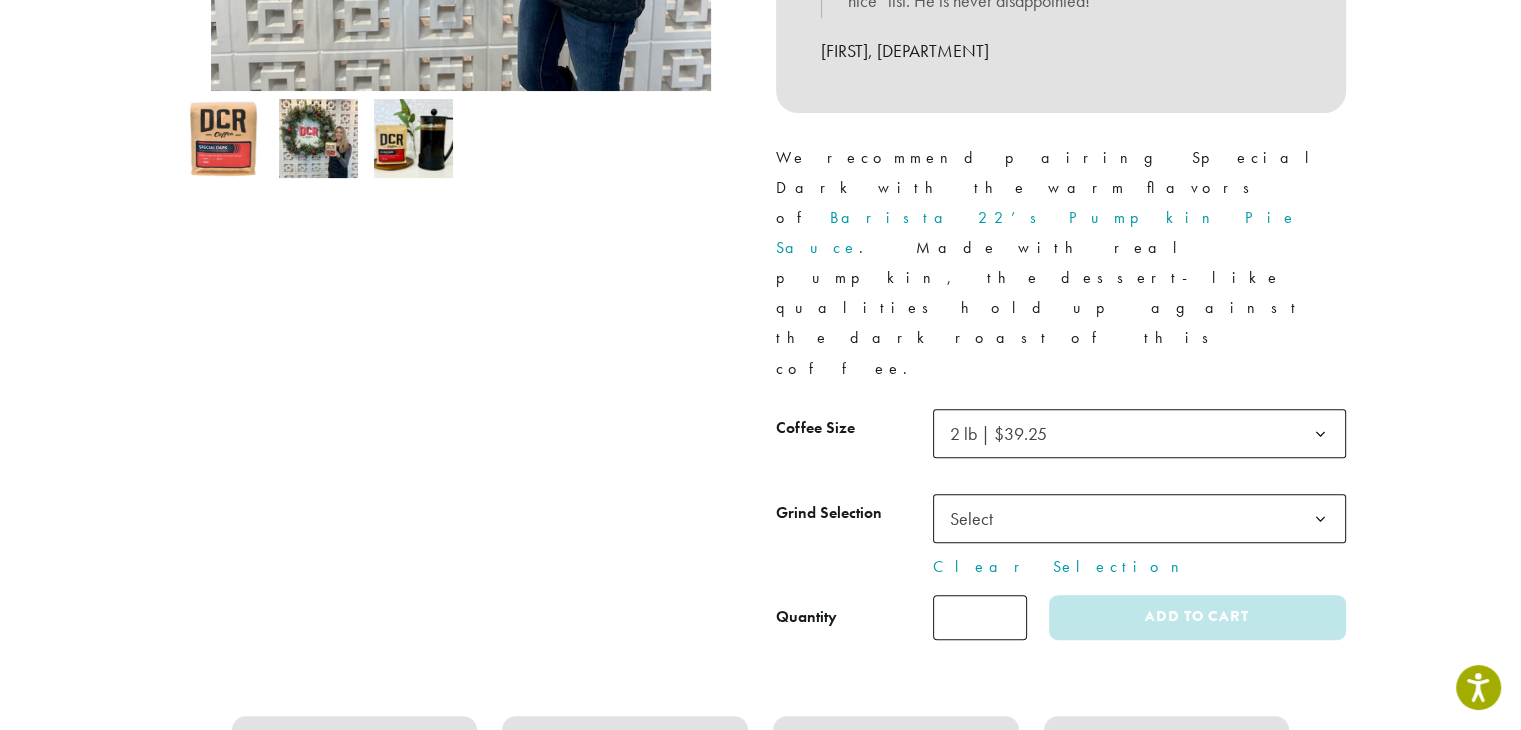 click on "Grind Selection" 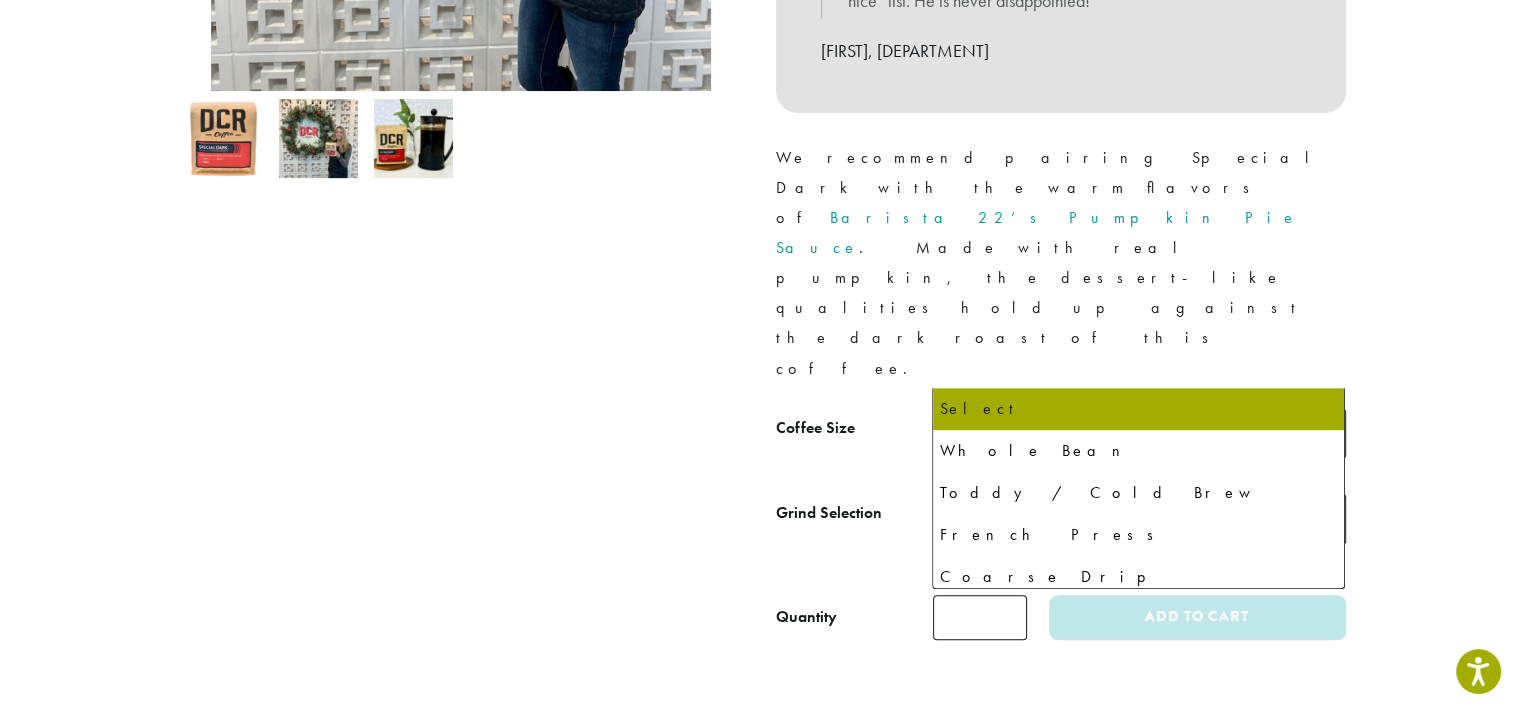 click on "Select" 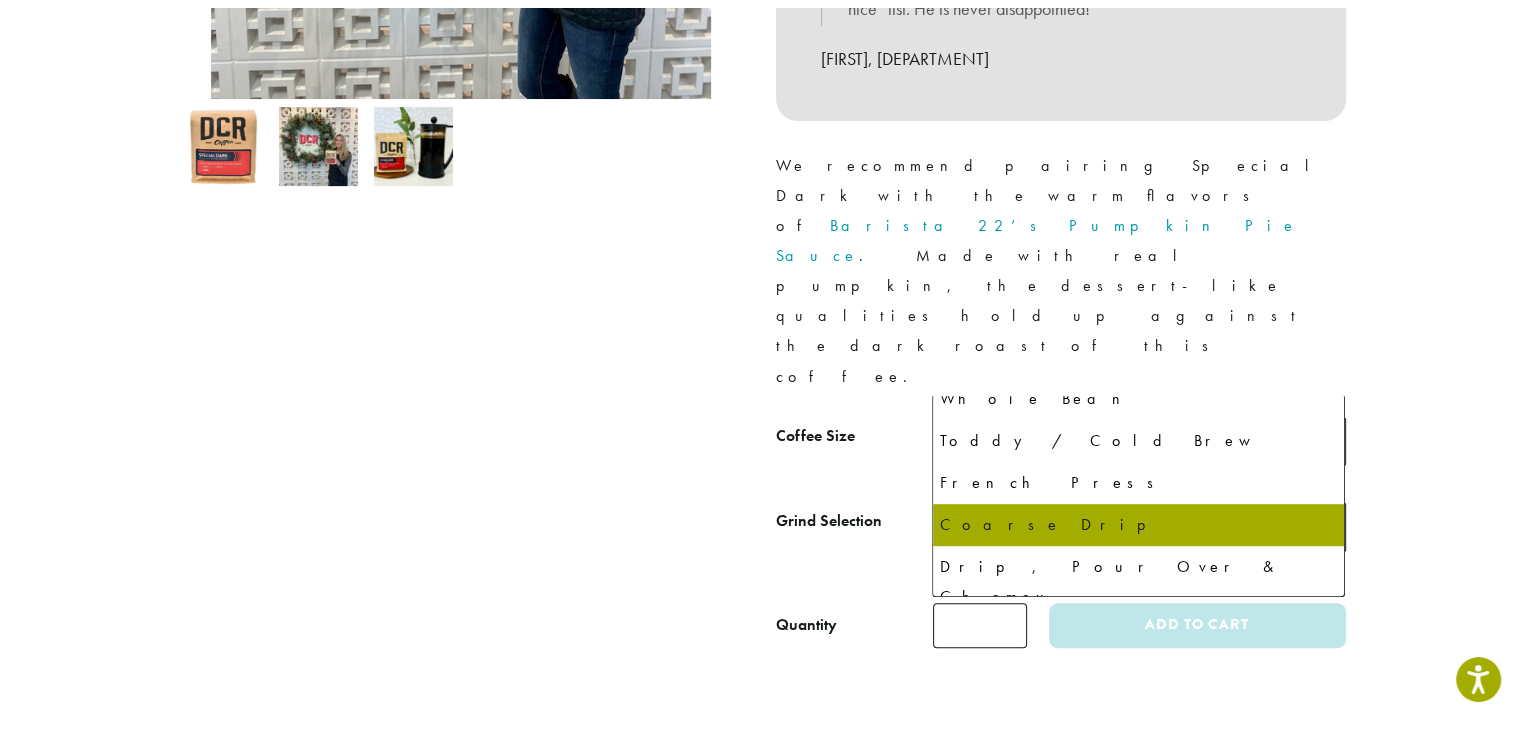 scroll, scrollTop: 0, scrollLeft: 0, axis: both 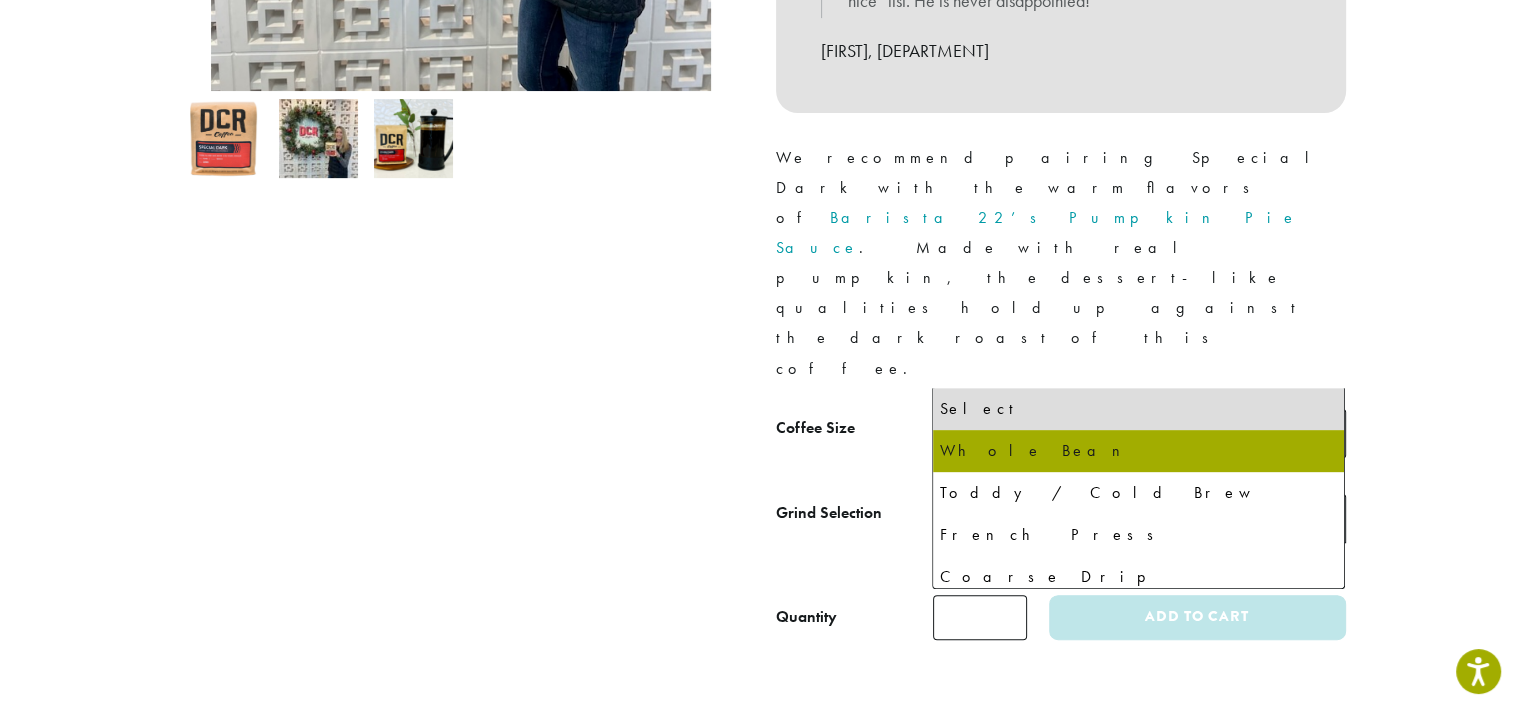 select on "**********" 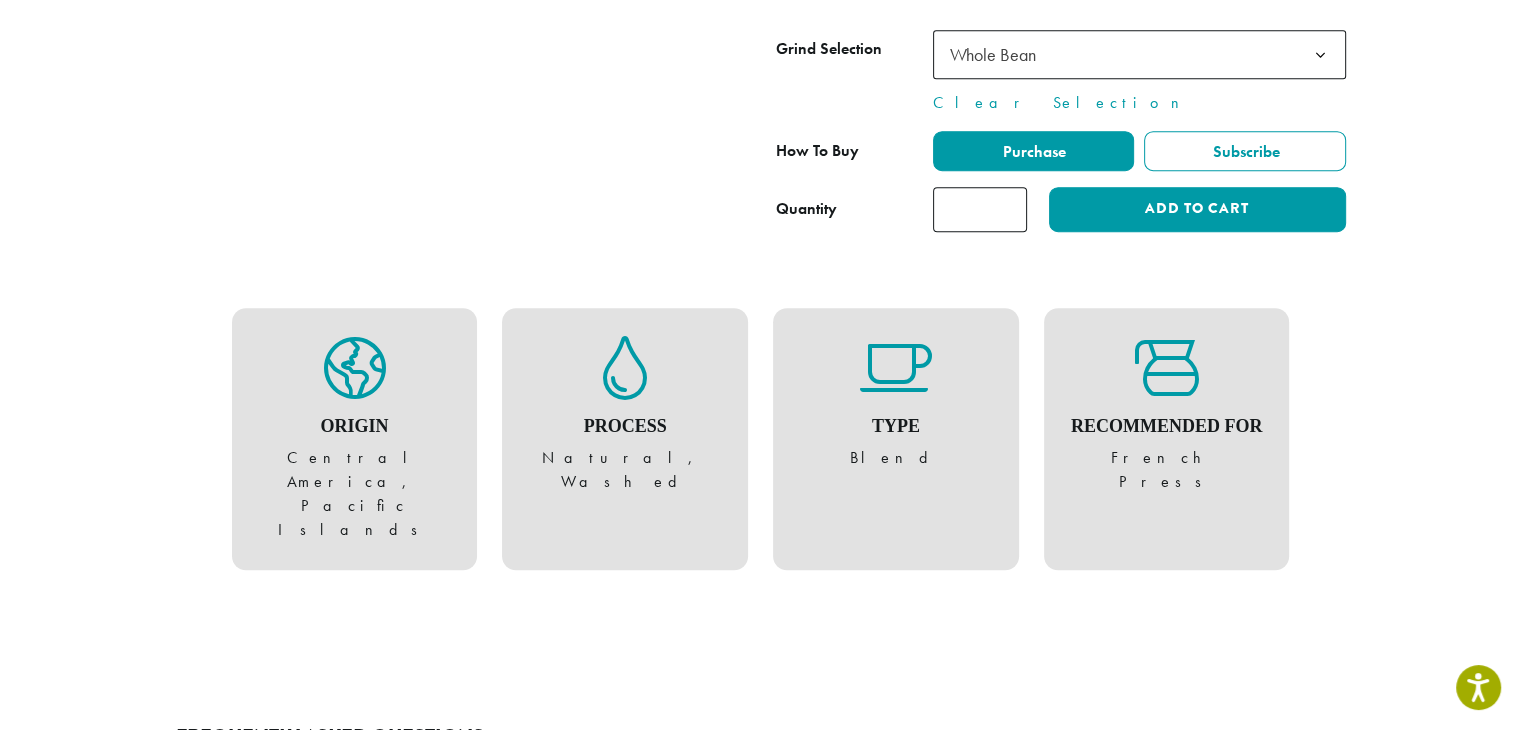 scroll, scrollTop: 1500, scrollLeft: 0, axis: vertical 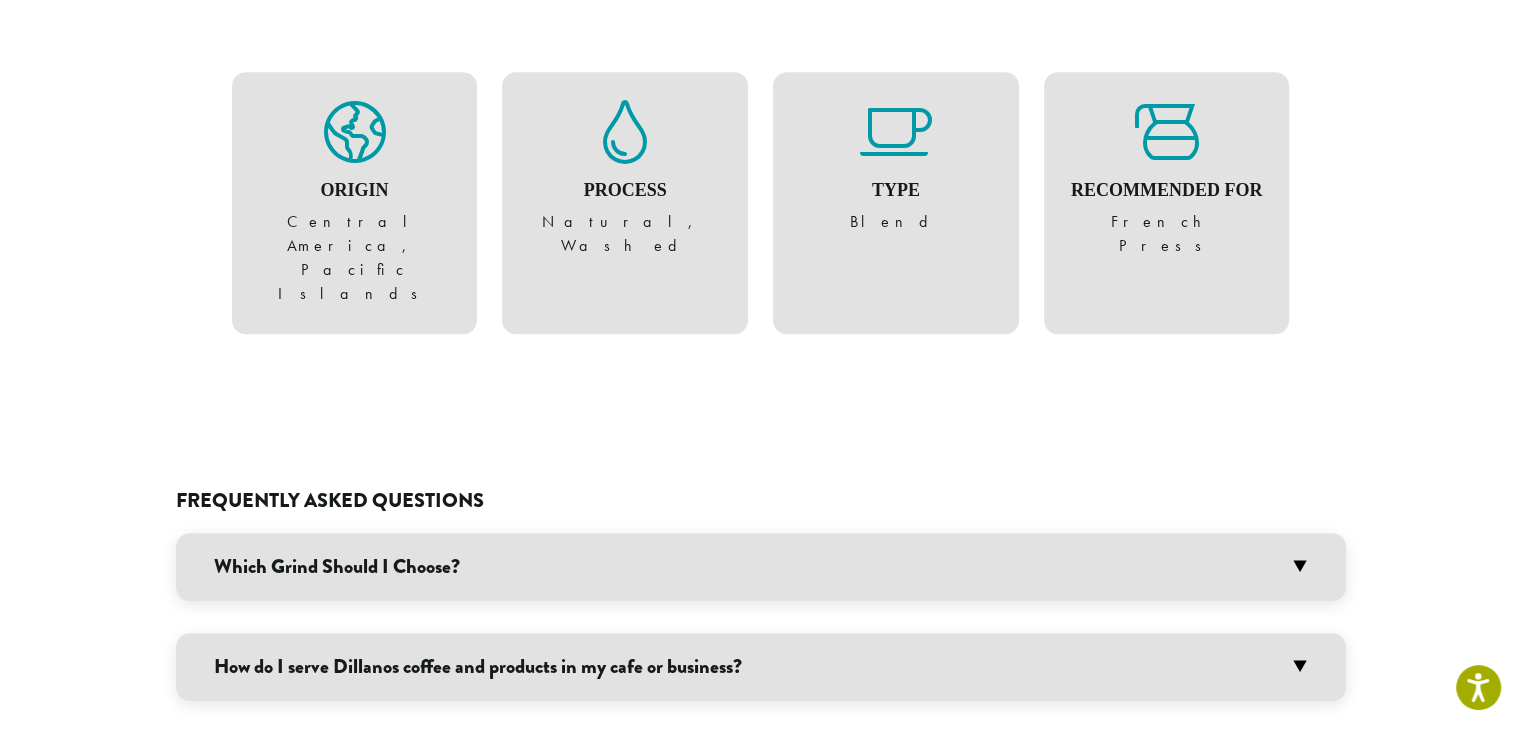 click on "Which Grind Should I Choose?" at bounding box center (761, 567) 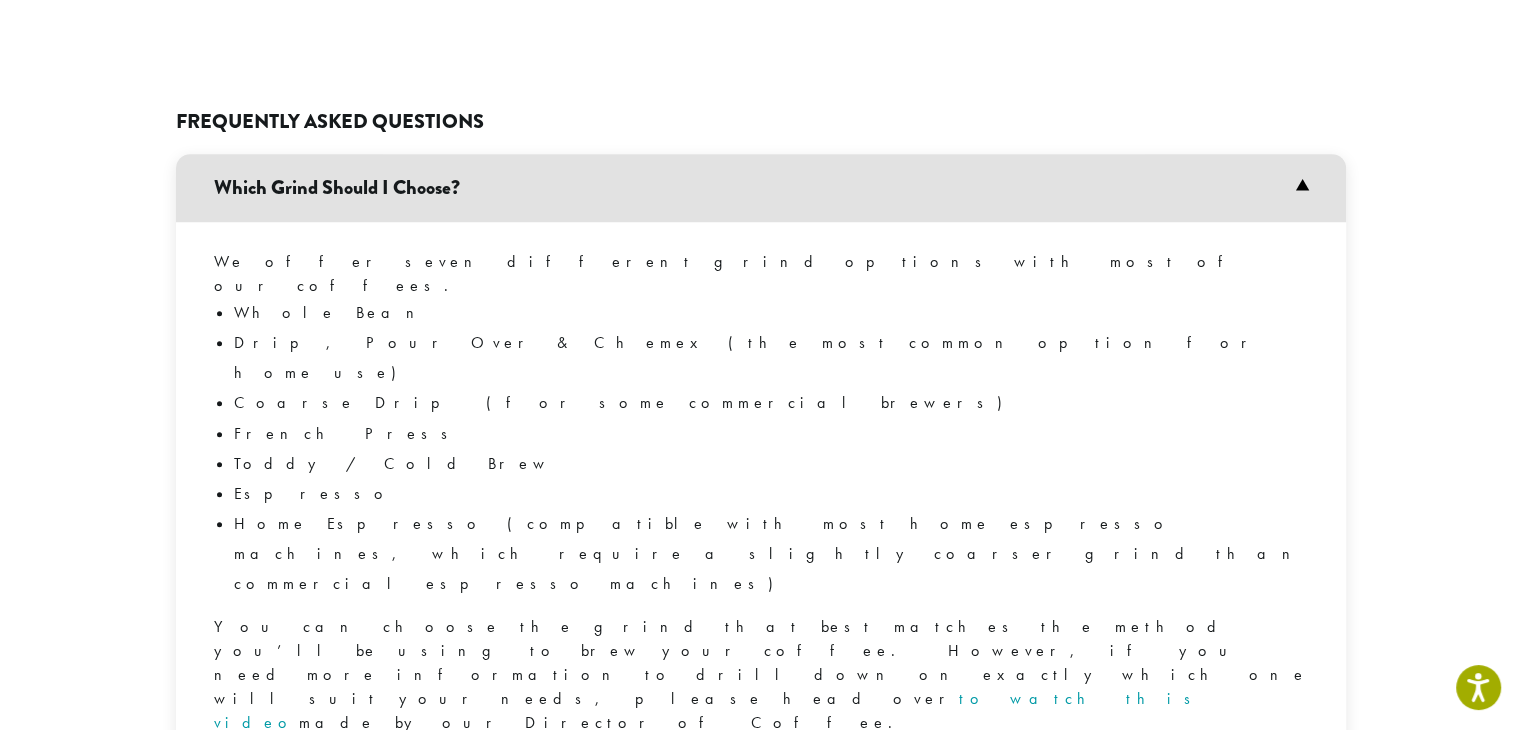 scroll, scrollTop: 1676, scrollLeft: 0, axis: vertical 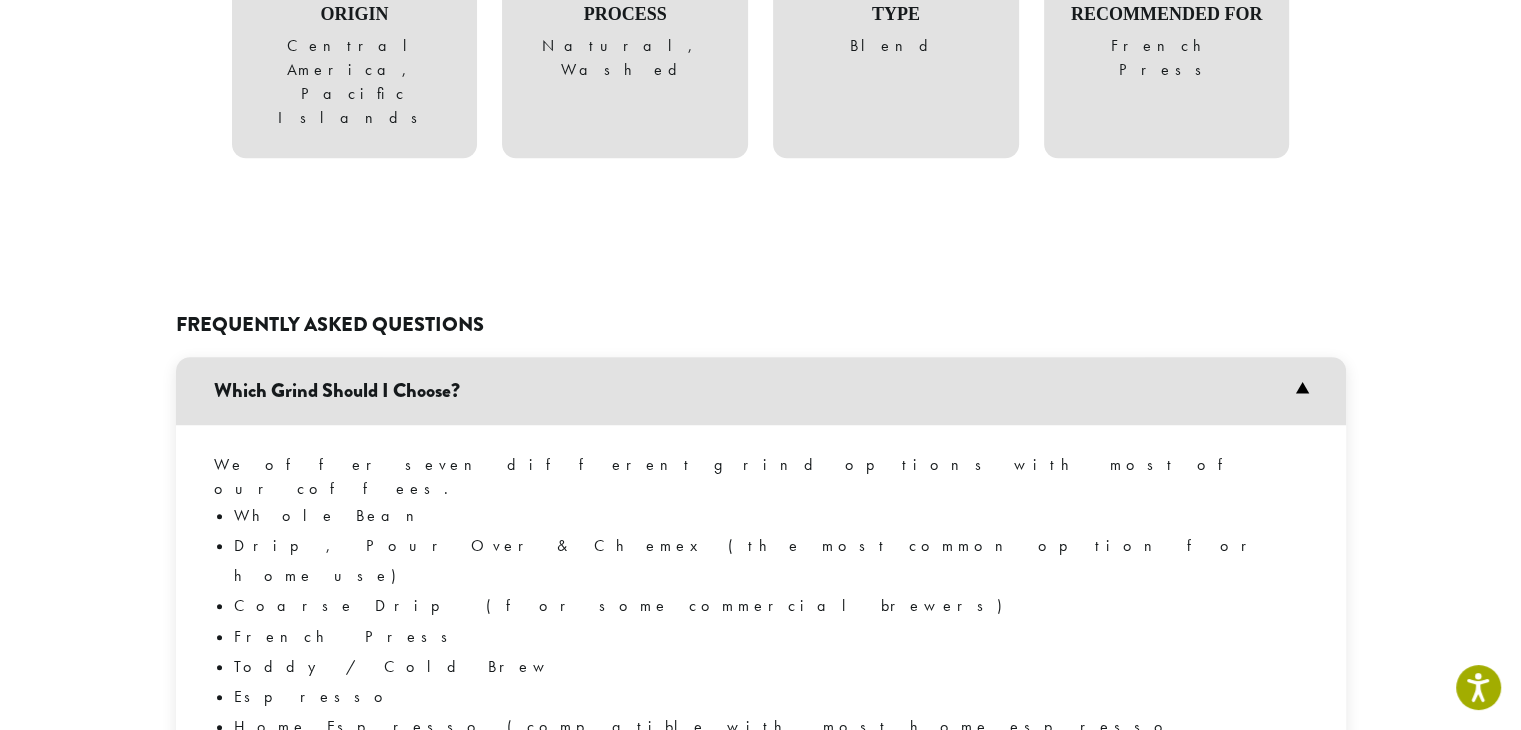 click on "to watch this video" at bounding box center [709, 913] 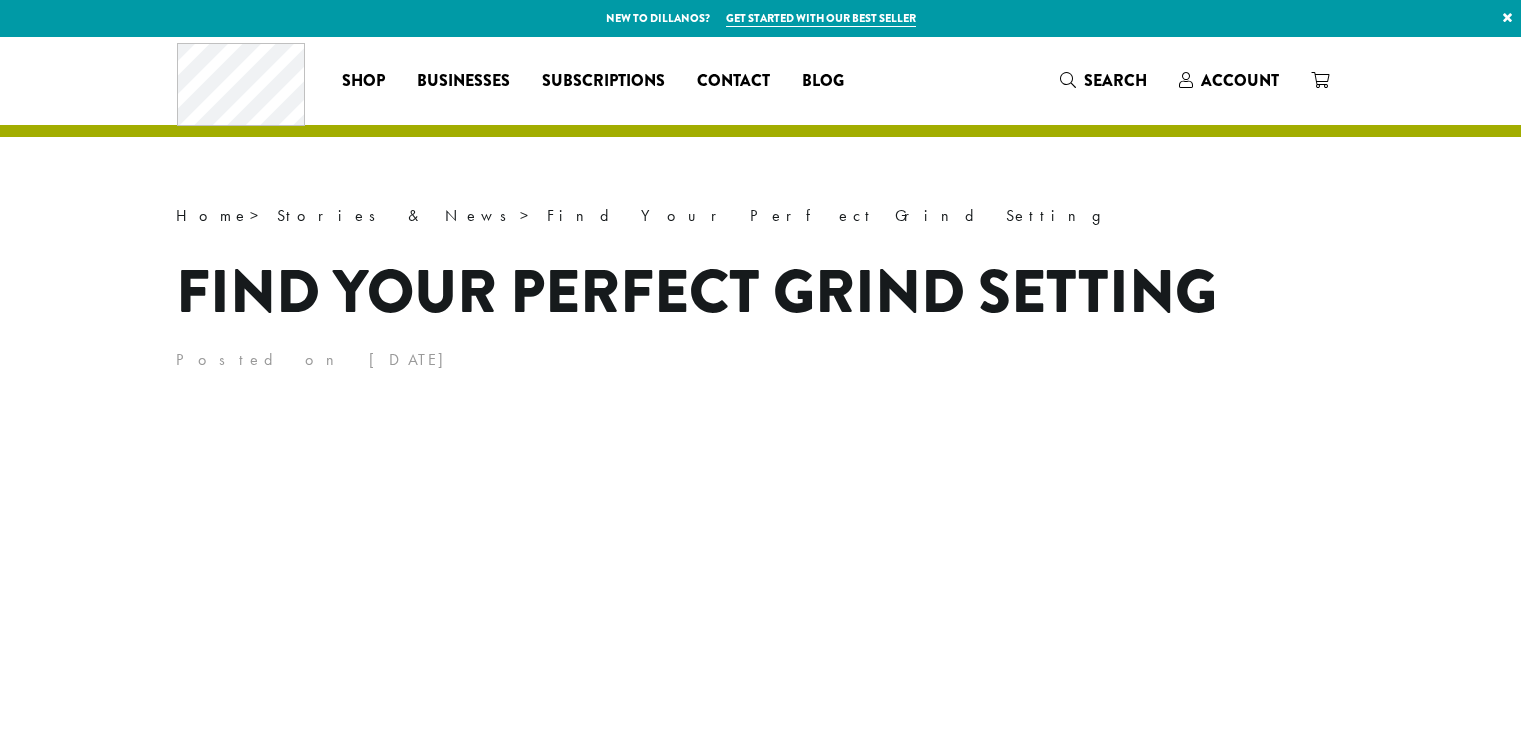 scroll, scrollTop: 0, scrollLeft: 0, axis: both 